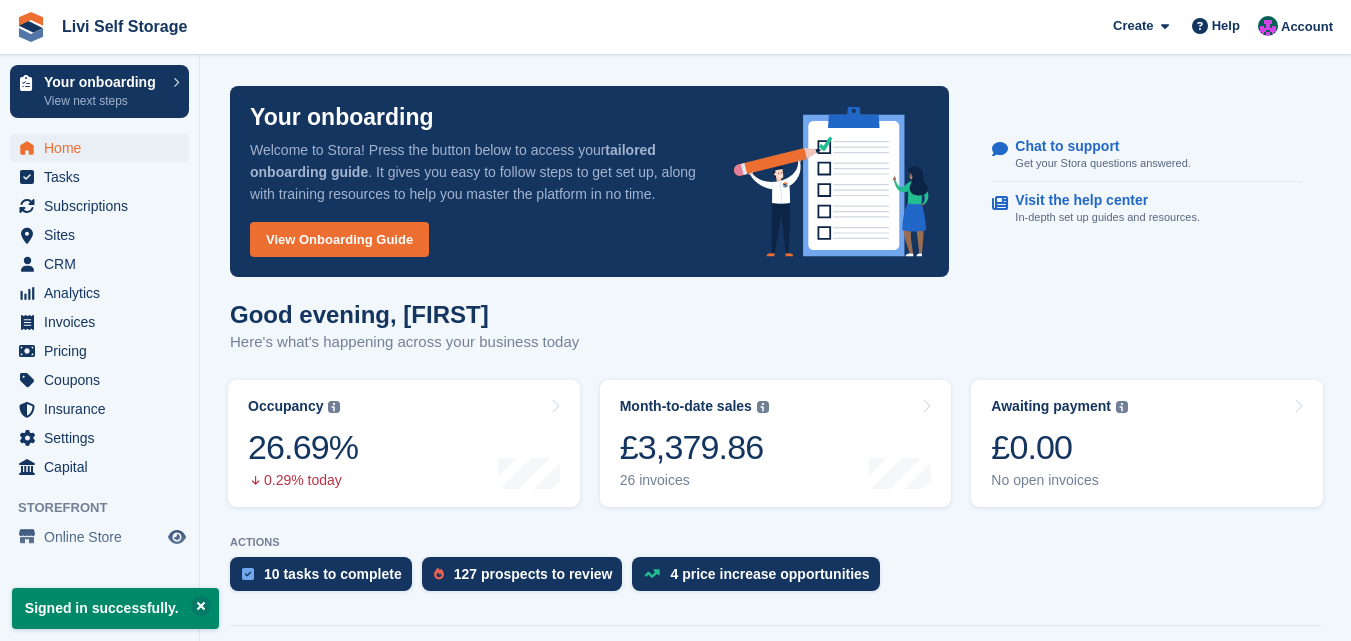 scroll, scrollTop: 0, scrollLeft: 0, axis: both 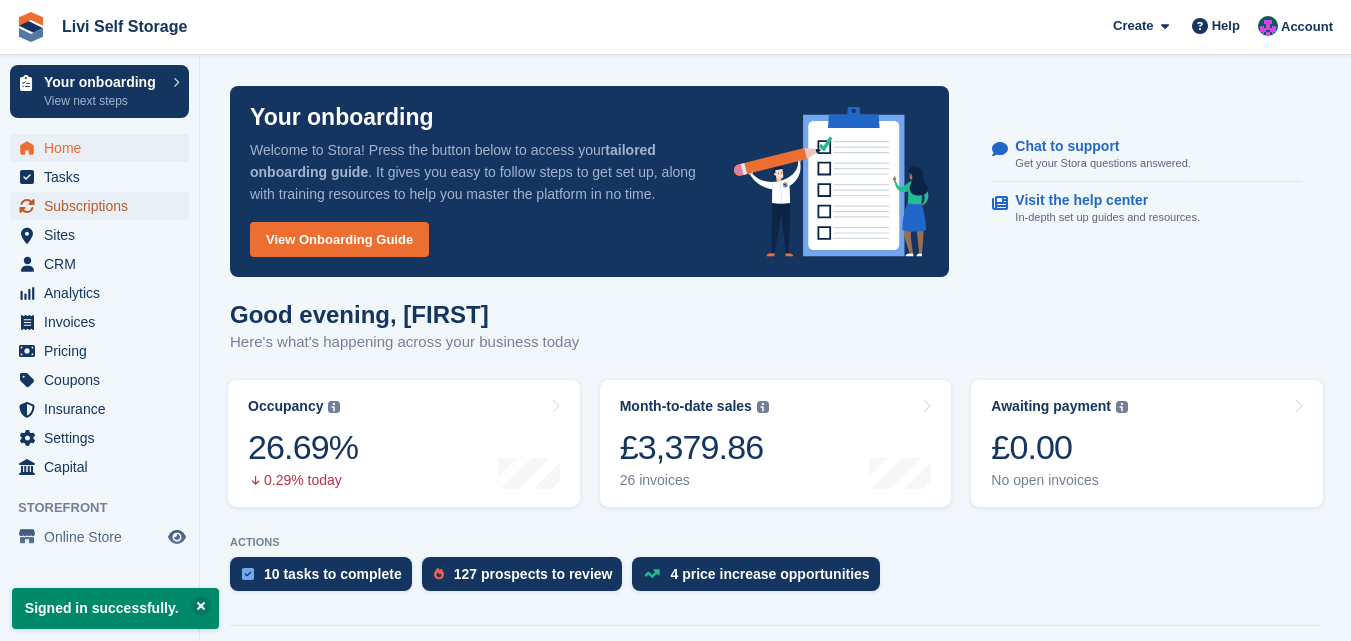 click on "Subscriptions" at bounding box center [104, 206] 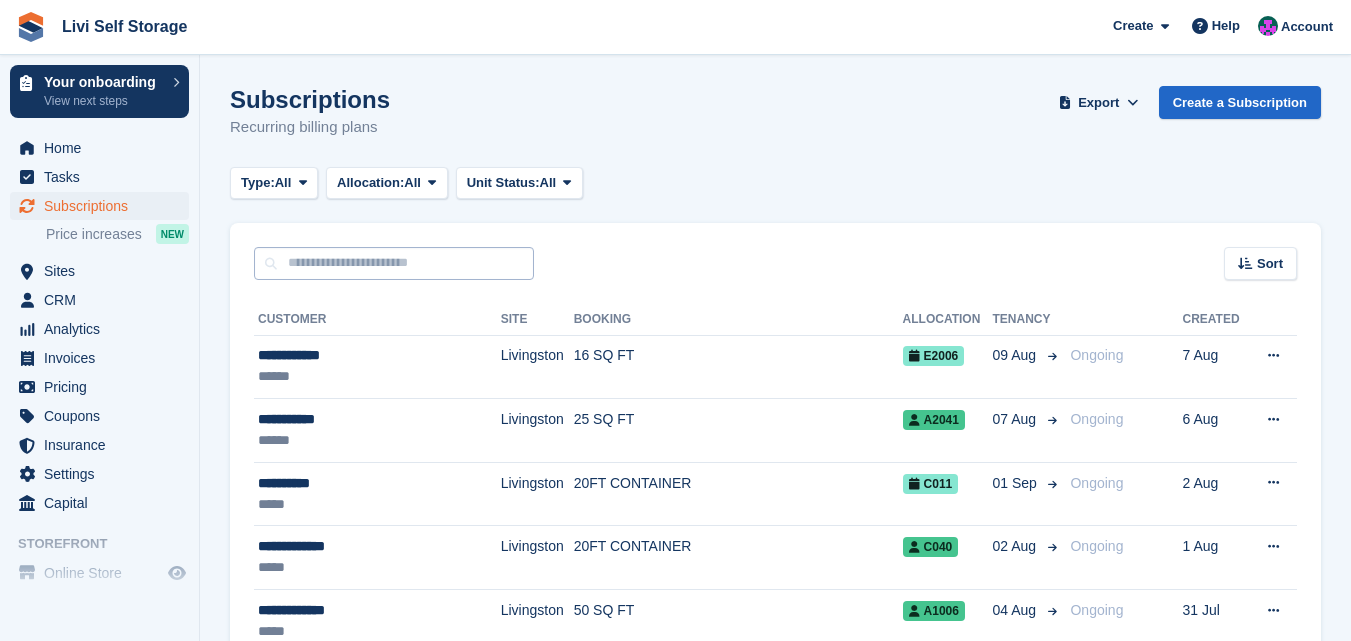 scroll, scrollTop: 0, scrollLeft: 0, axis: both 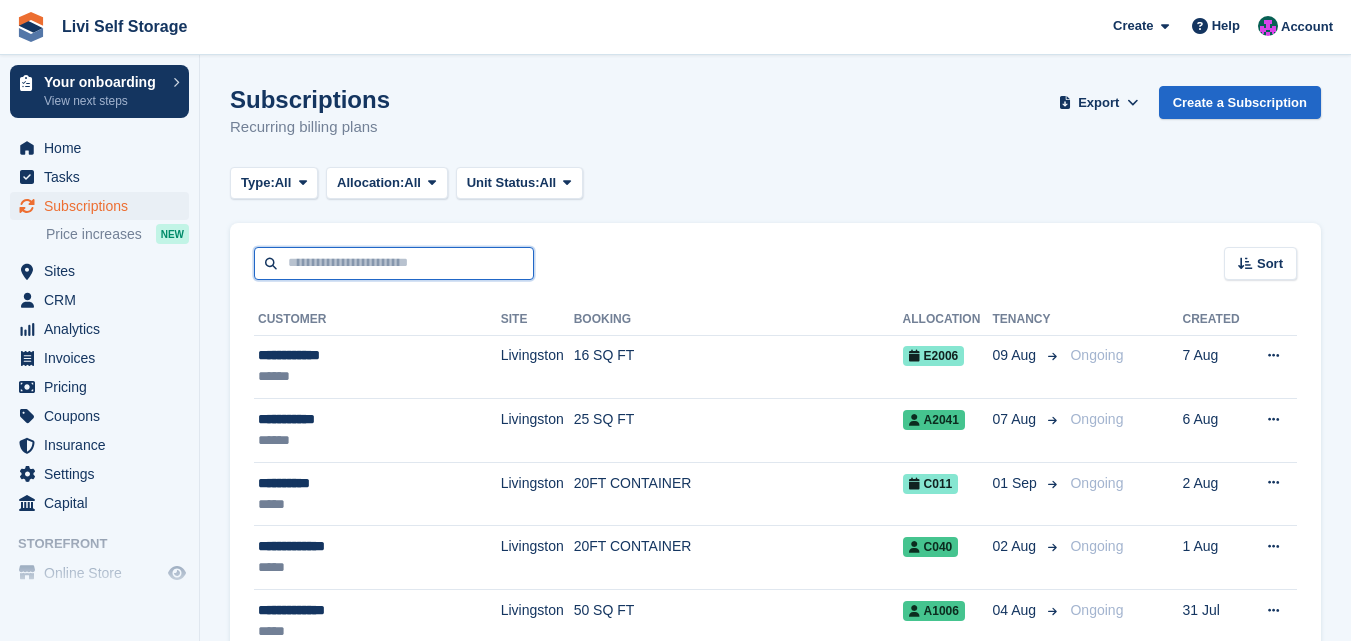 click at bounding box center [394, 263] 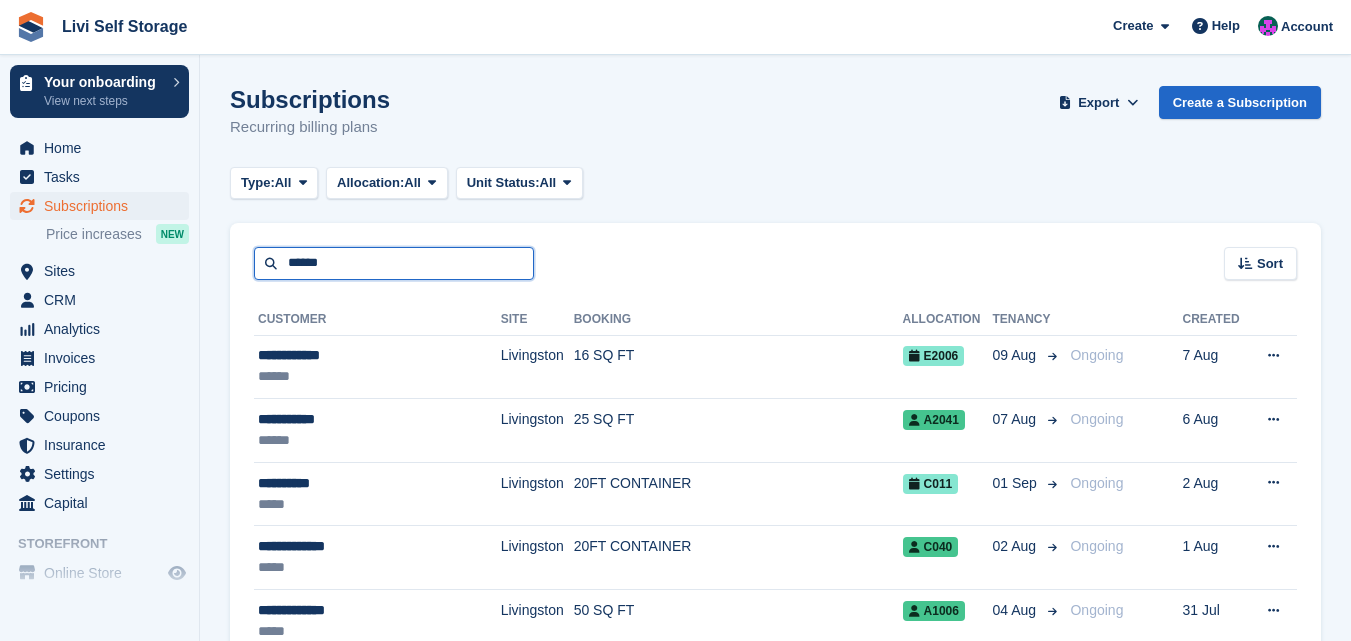 type on "******" 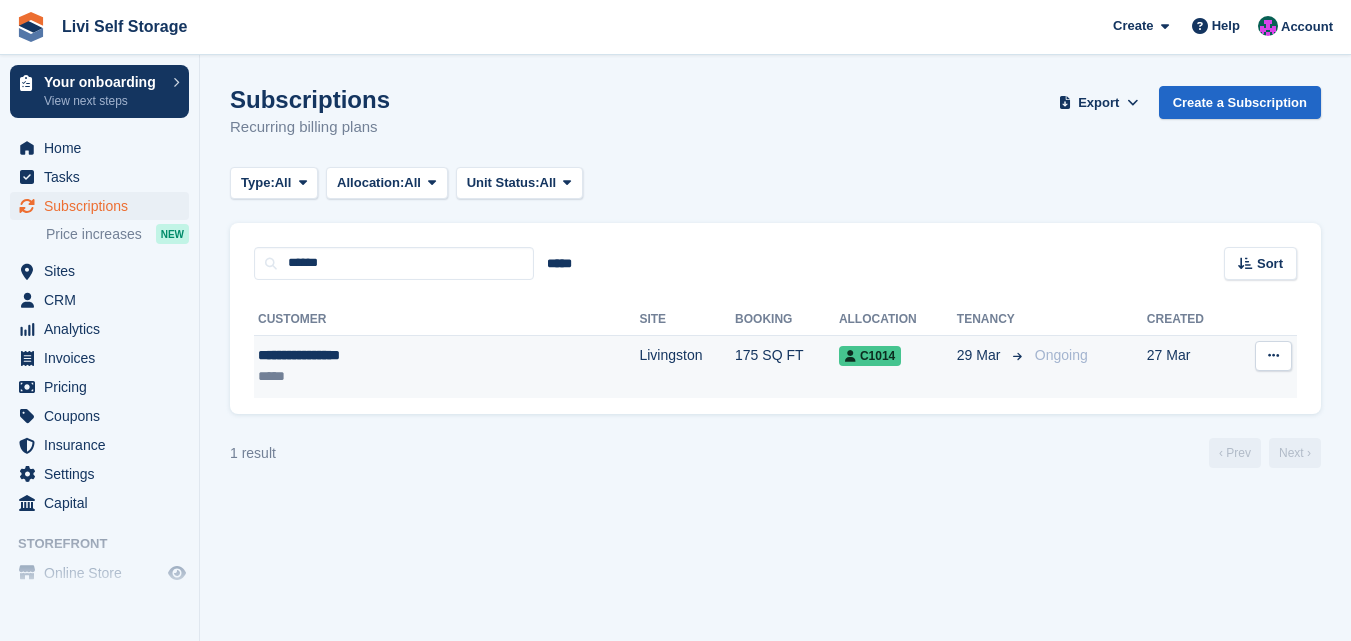 click on "**********" at bounding box center [383, 355] 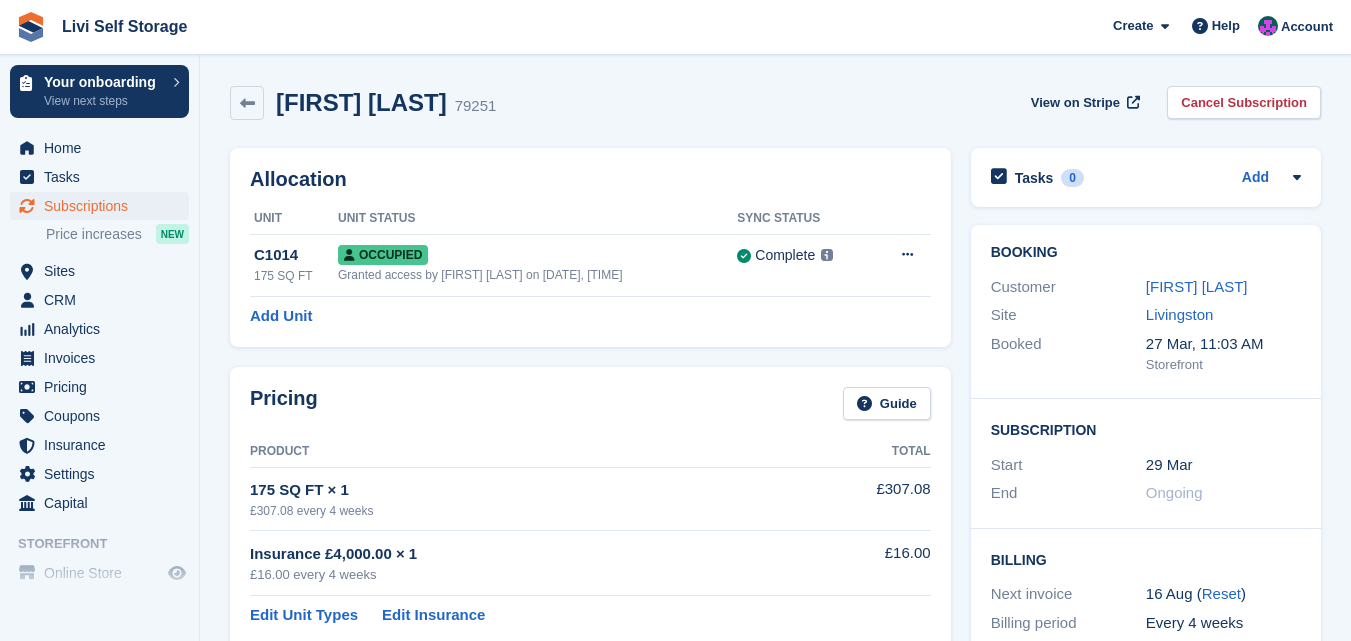 scroll, scrollTop: 0, scrollLeft: 0, axis: both 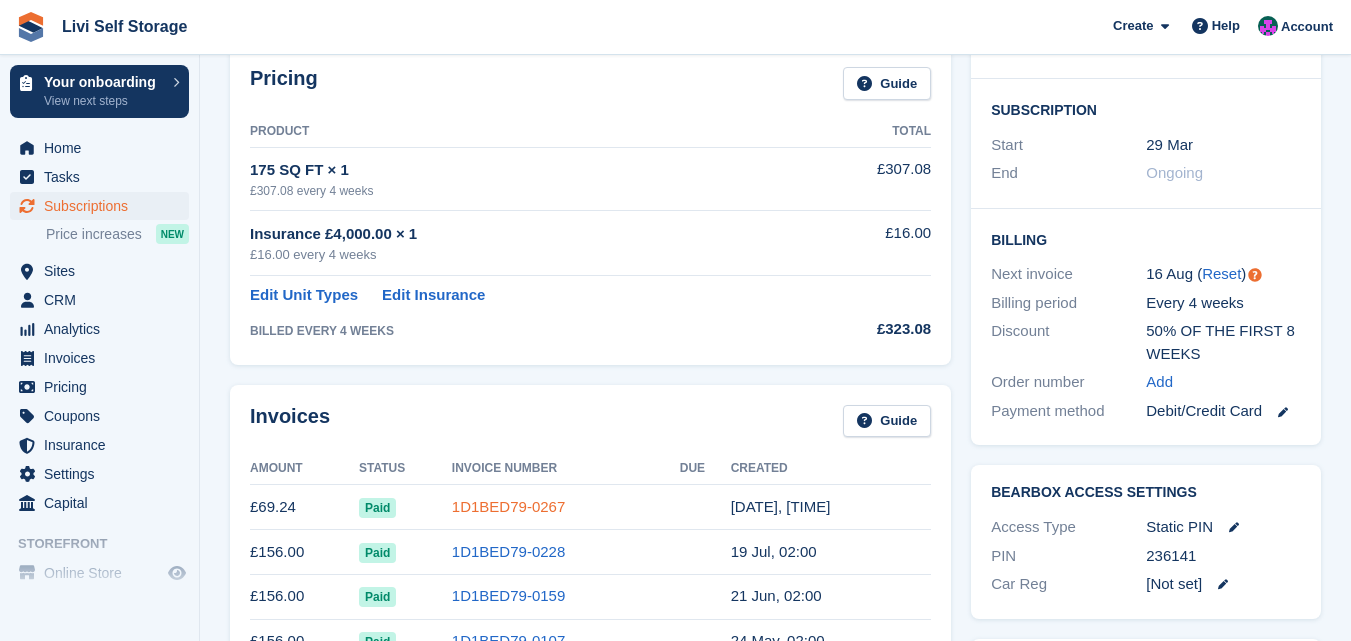 click on "1D1BED79-0267" at bounding box center [508, 506] 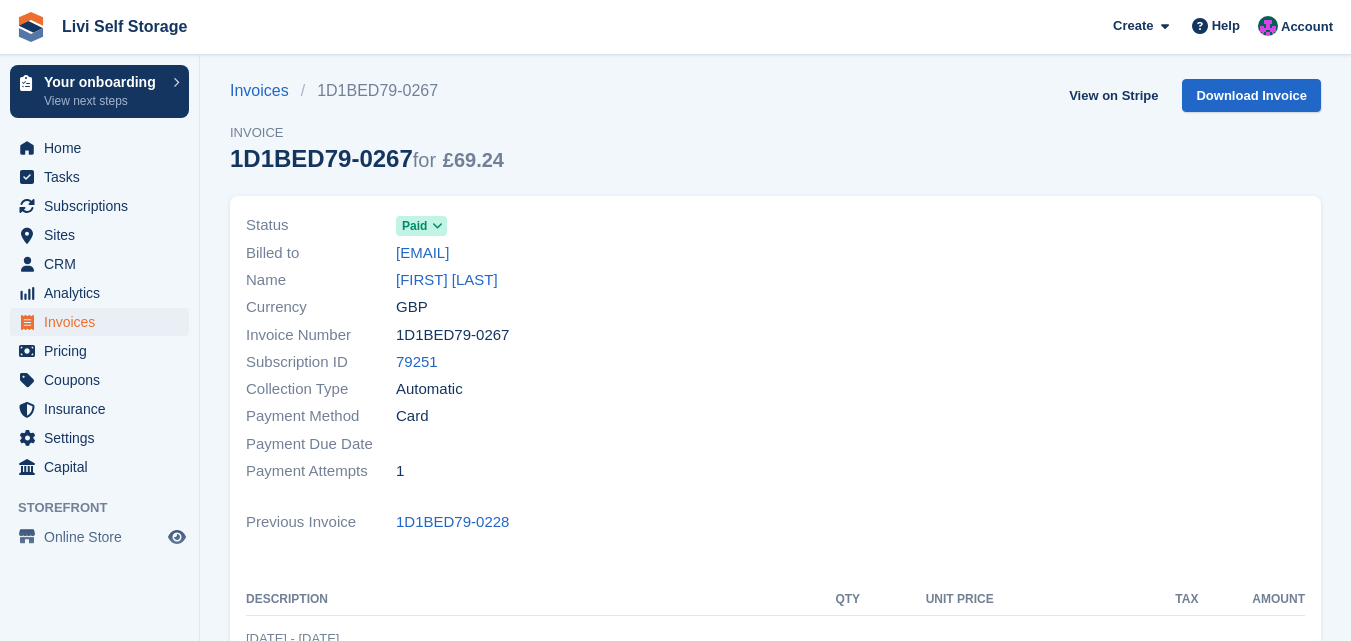 scroll, scrollTop: 0, scrollLeft: 0, axis: both 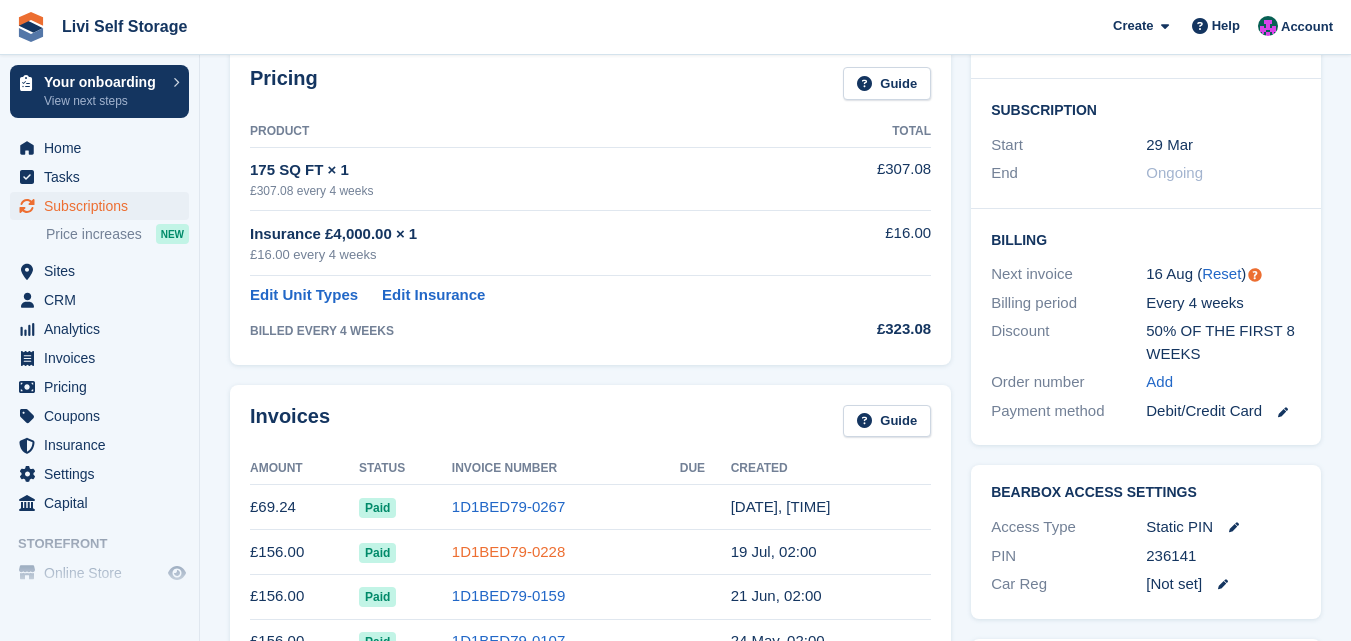 click on "1D1BED79-0228" at bounding box center (508, 551) 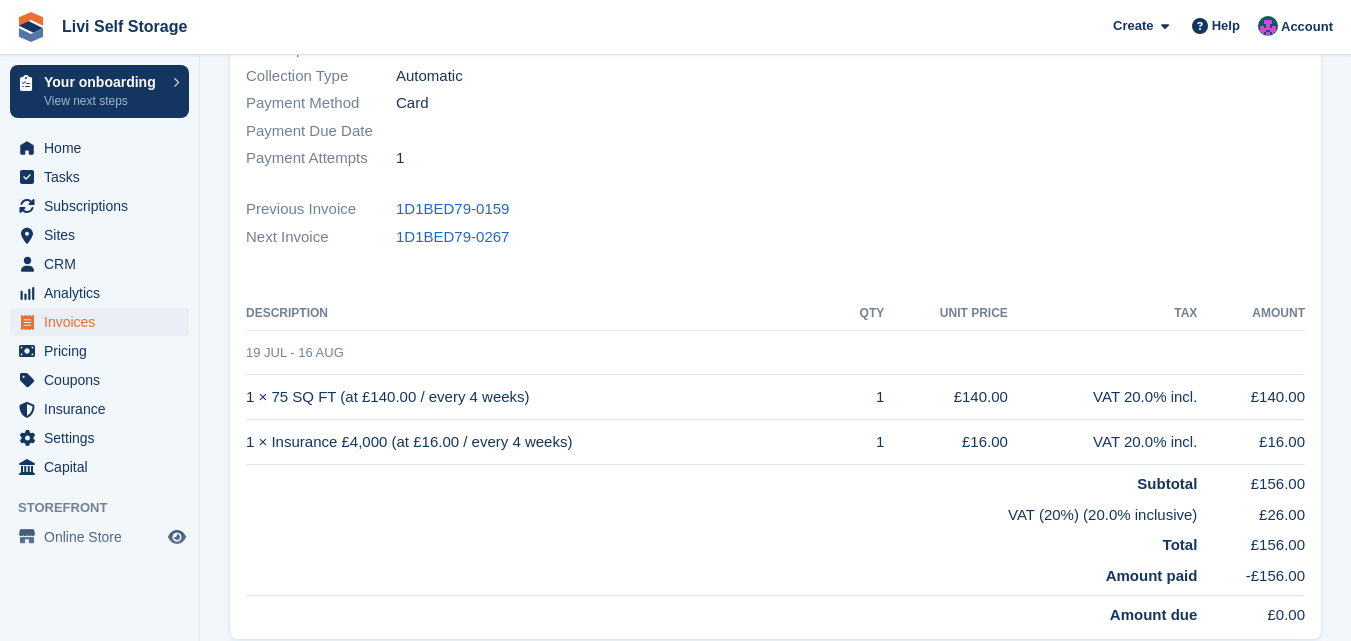 scroll, scrollTop: 0, scrollLeft: 0, axis: both 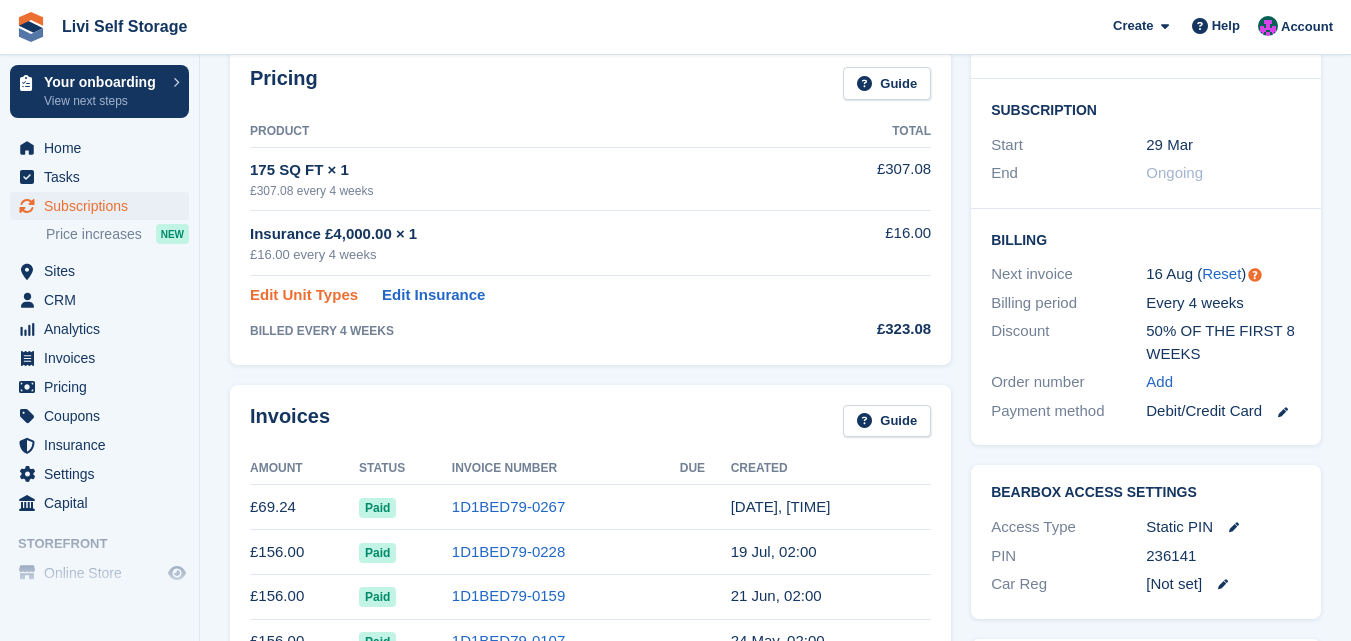 click on "Edit Unit Types" at bounding box center [304, 295] 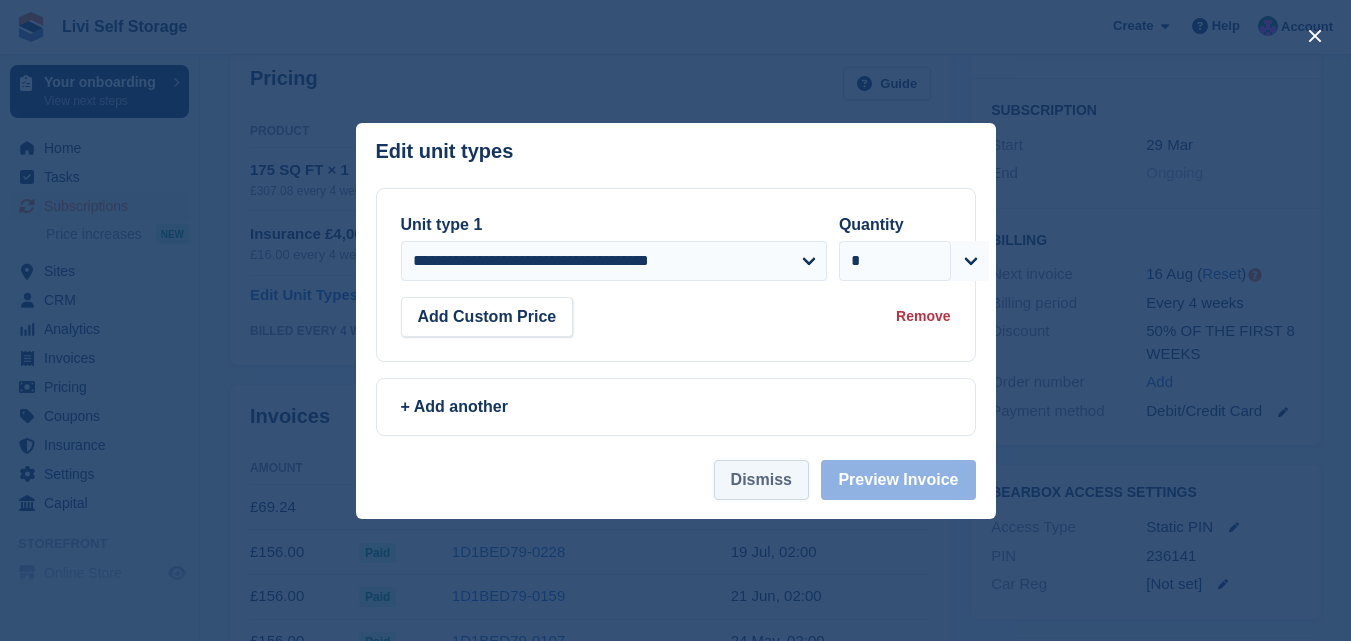 click on "Dismiss" at bounding box center [761, 480] 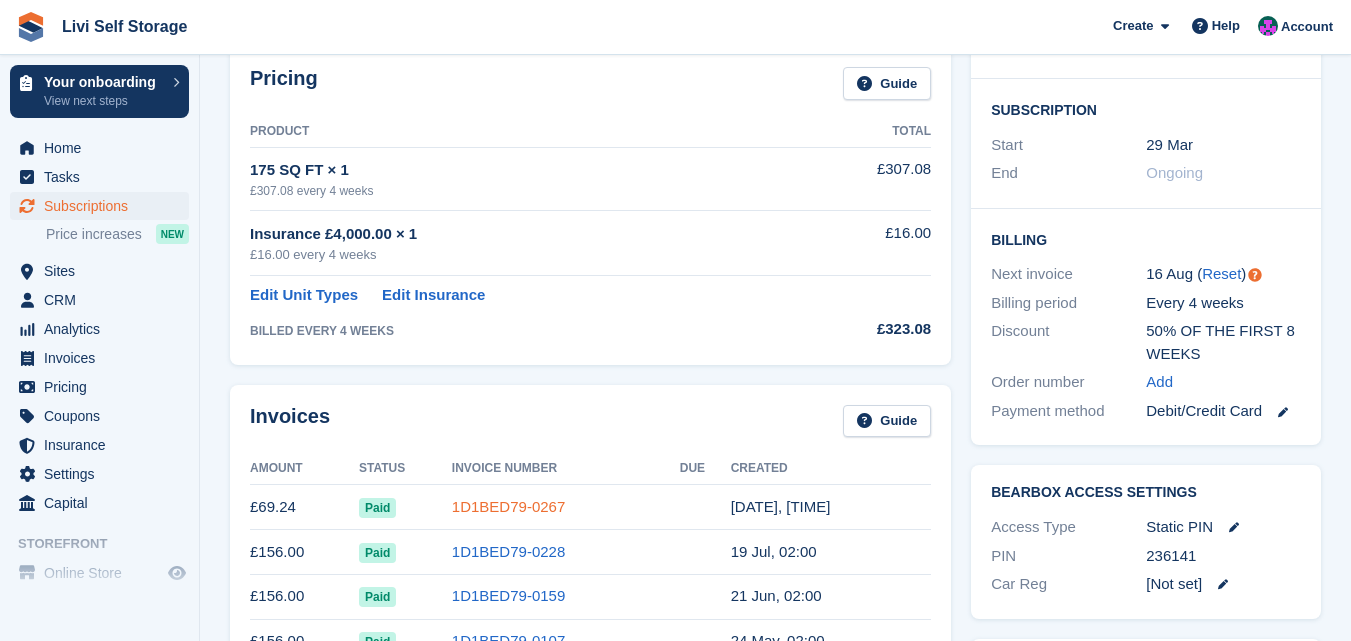 click on "1D1BED79-0267" at bounding box center (508, 506) 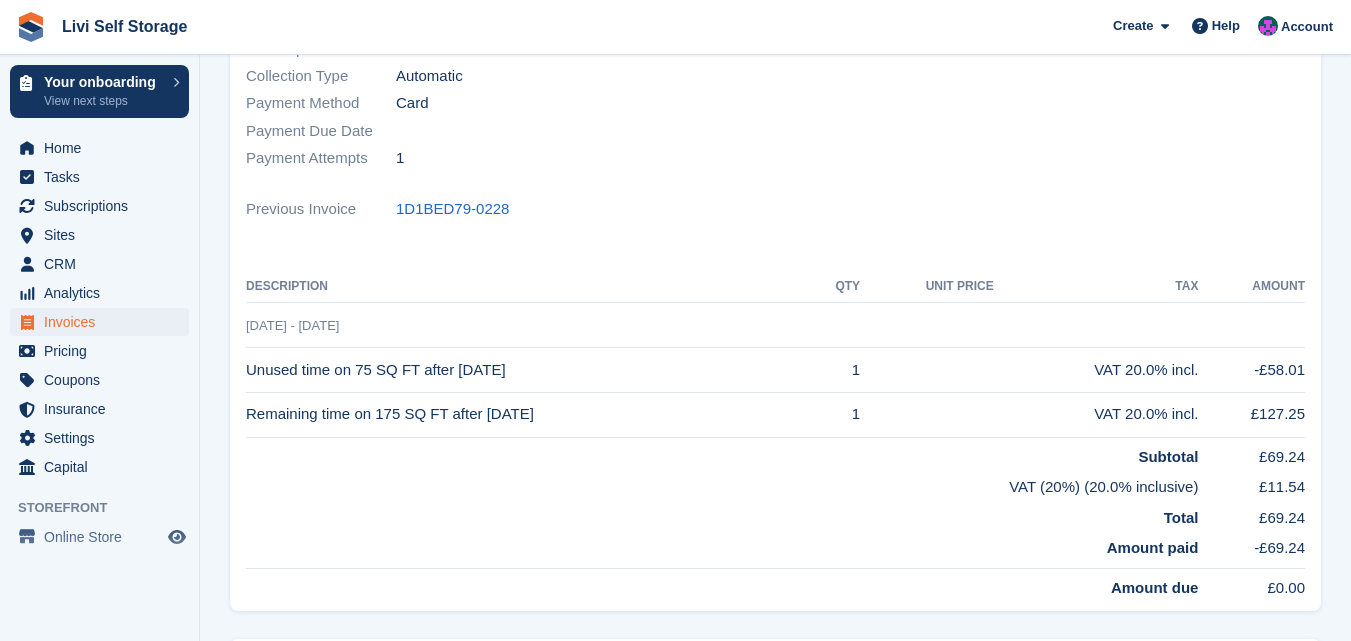 scroll, scrollTop: 0, scrollLeft: 0, axis: both 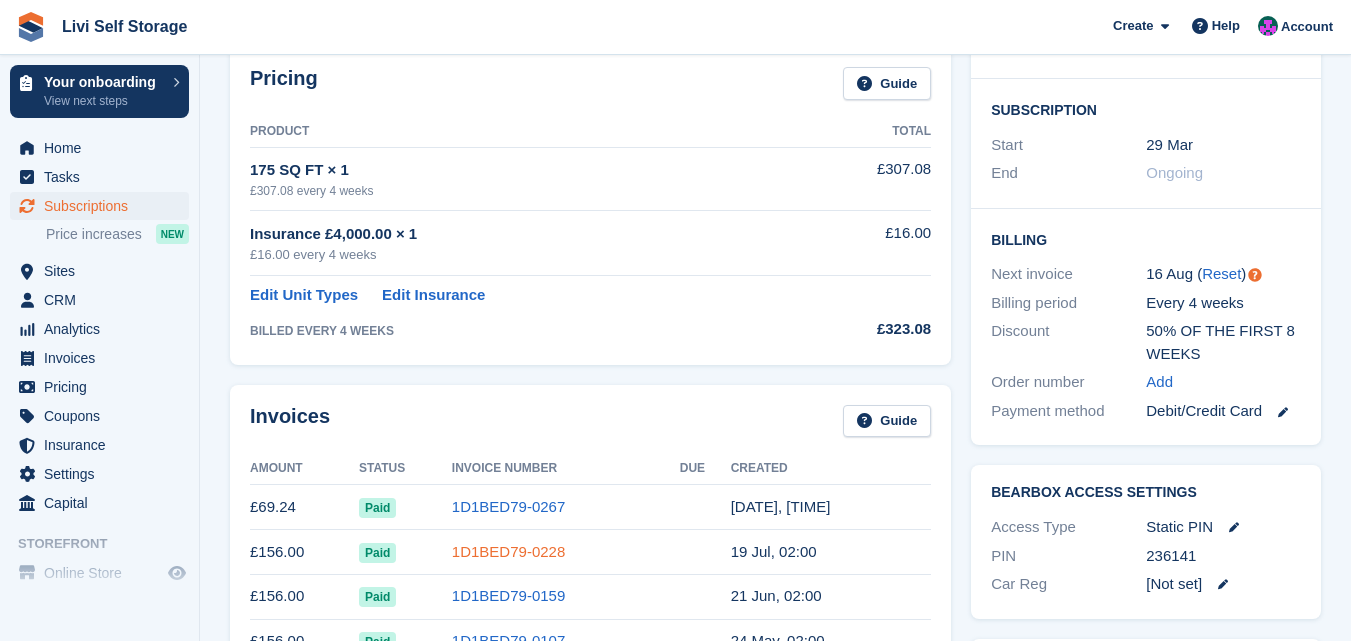 click on "1D1BED79-0228" at bounding box center [508, 551] 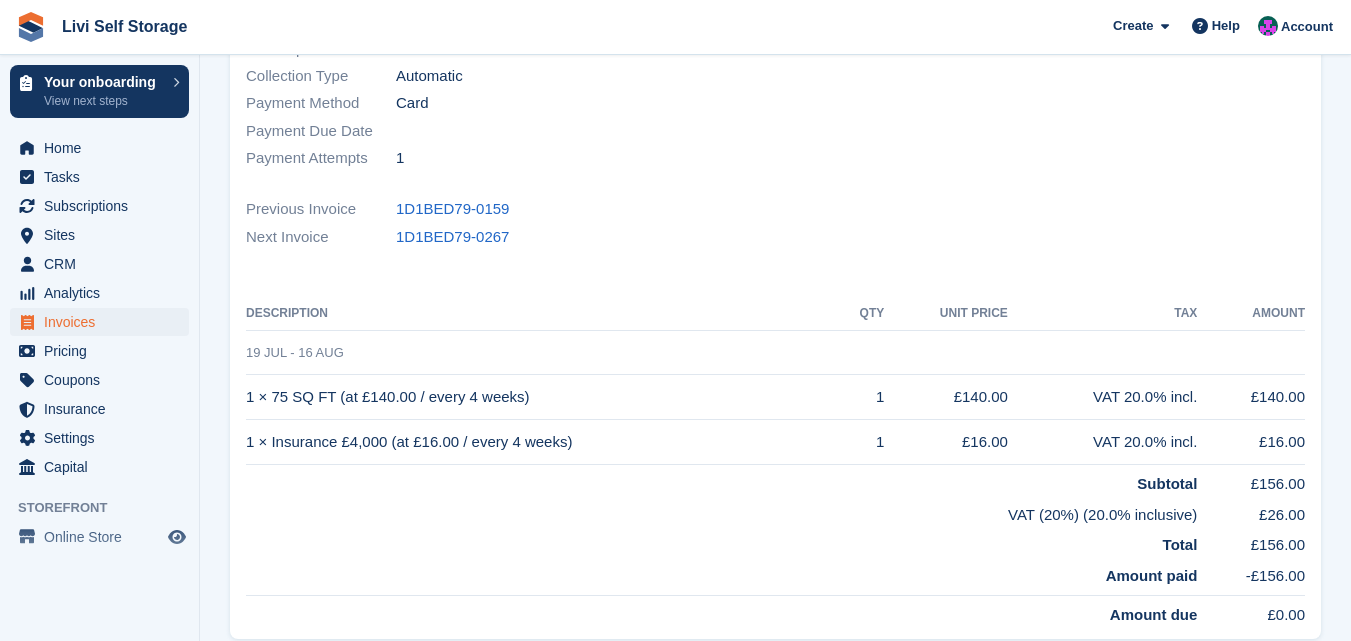scroll, scrollTop: 0, scrollLeft: 0, axis: both 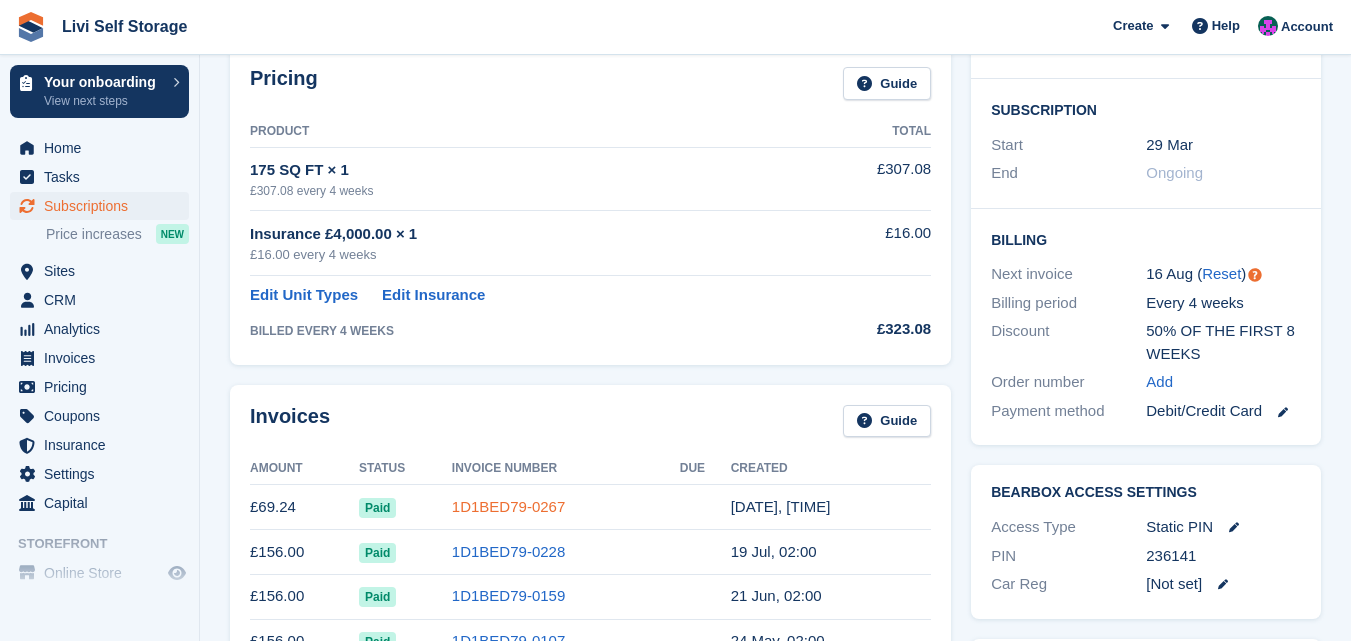 click on "1D1BED79-0267" at bounding box center [508, 506] 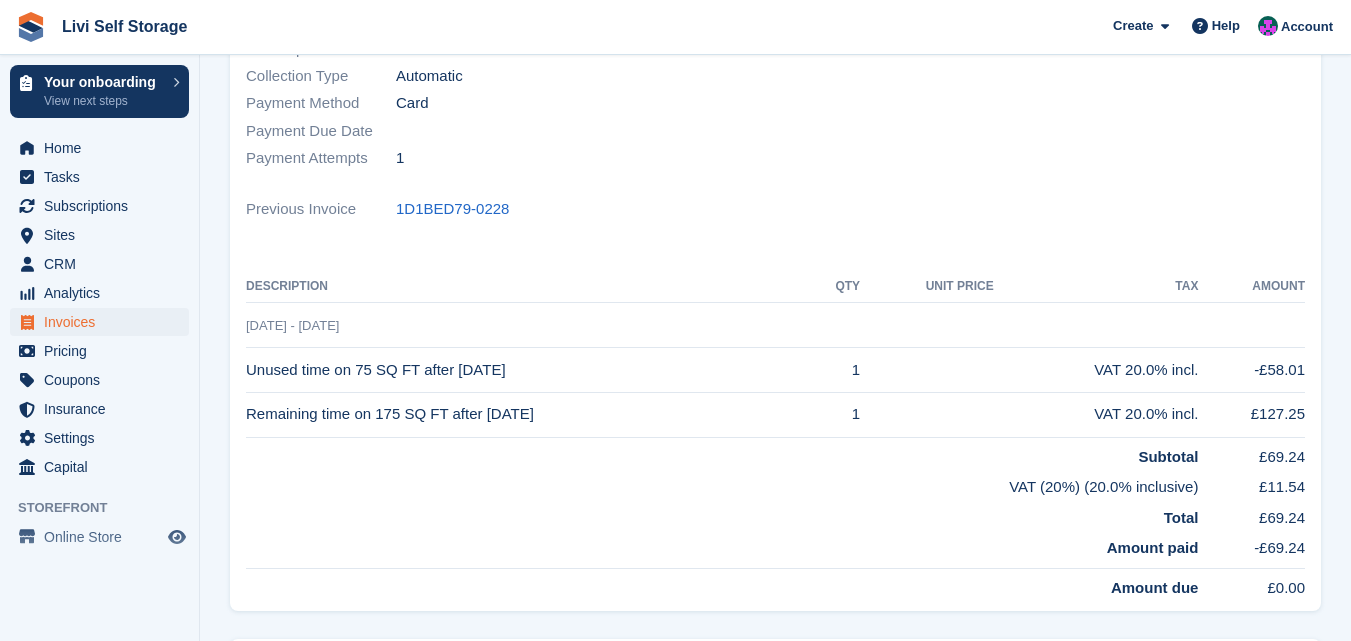 scroll, scrollTop: 0, scrollLeft: 0, axis: both 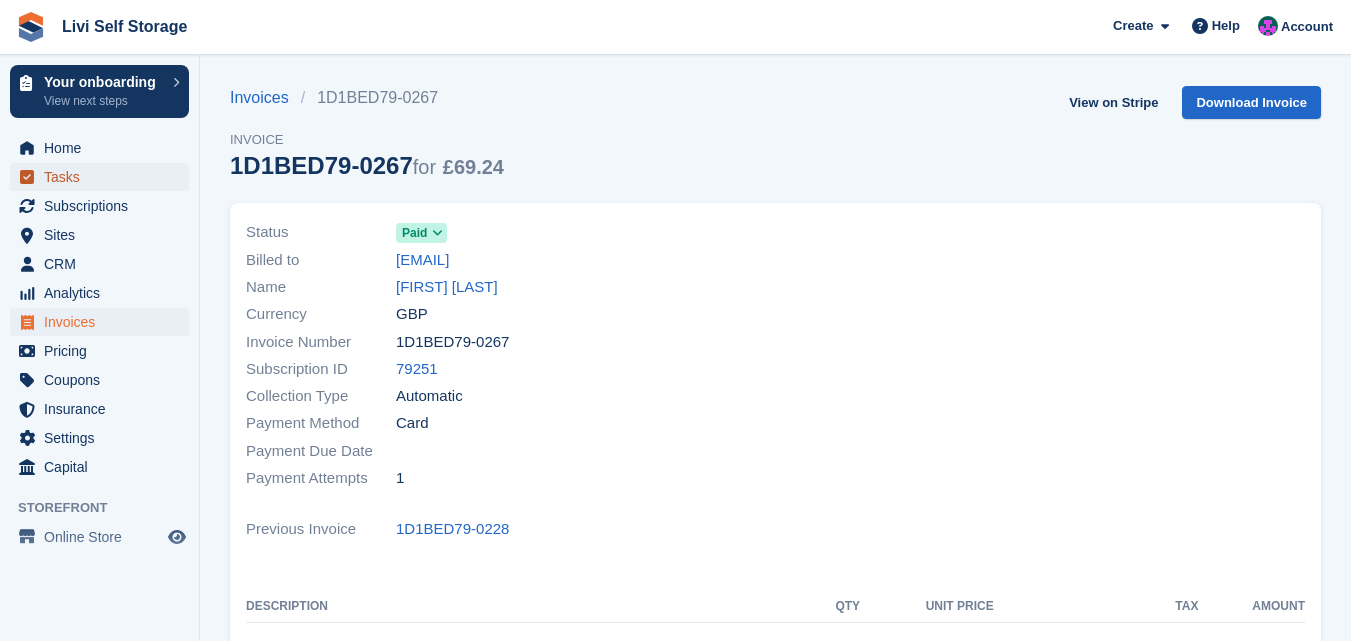 click on "Tasks" at bounding box center (104, 177) 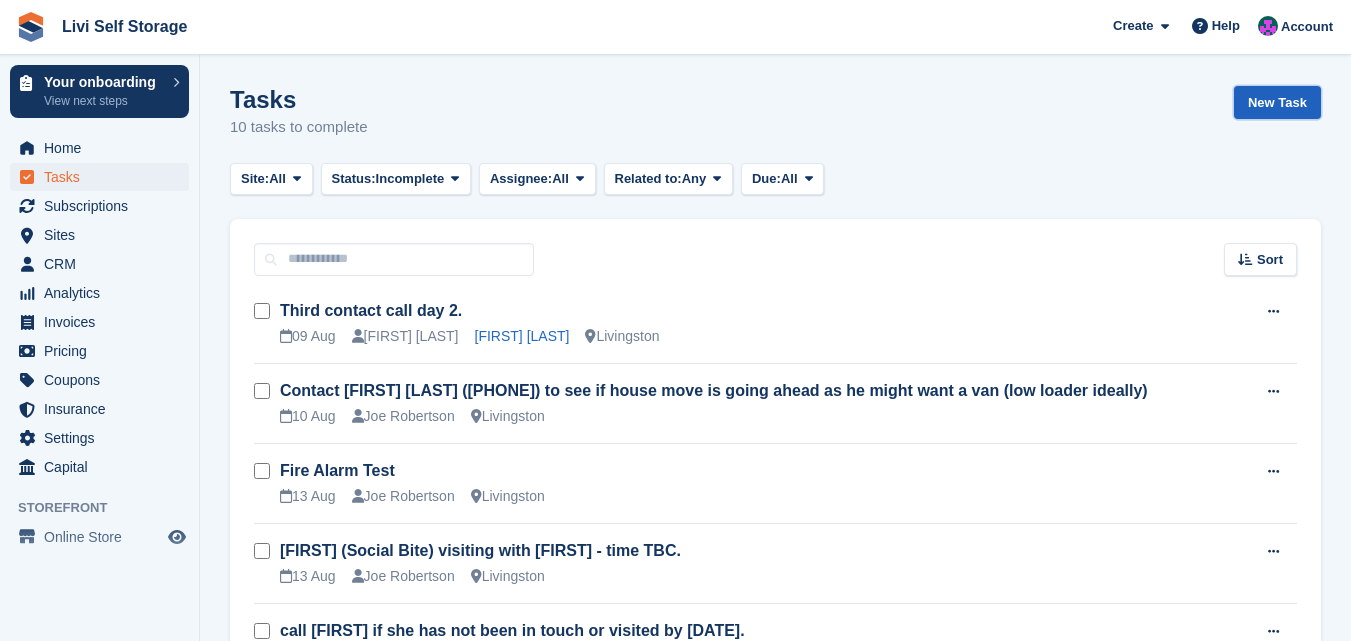 click on "New Task" at bounding box center (1277, 102) 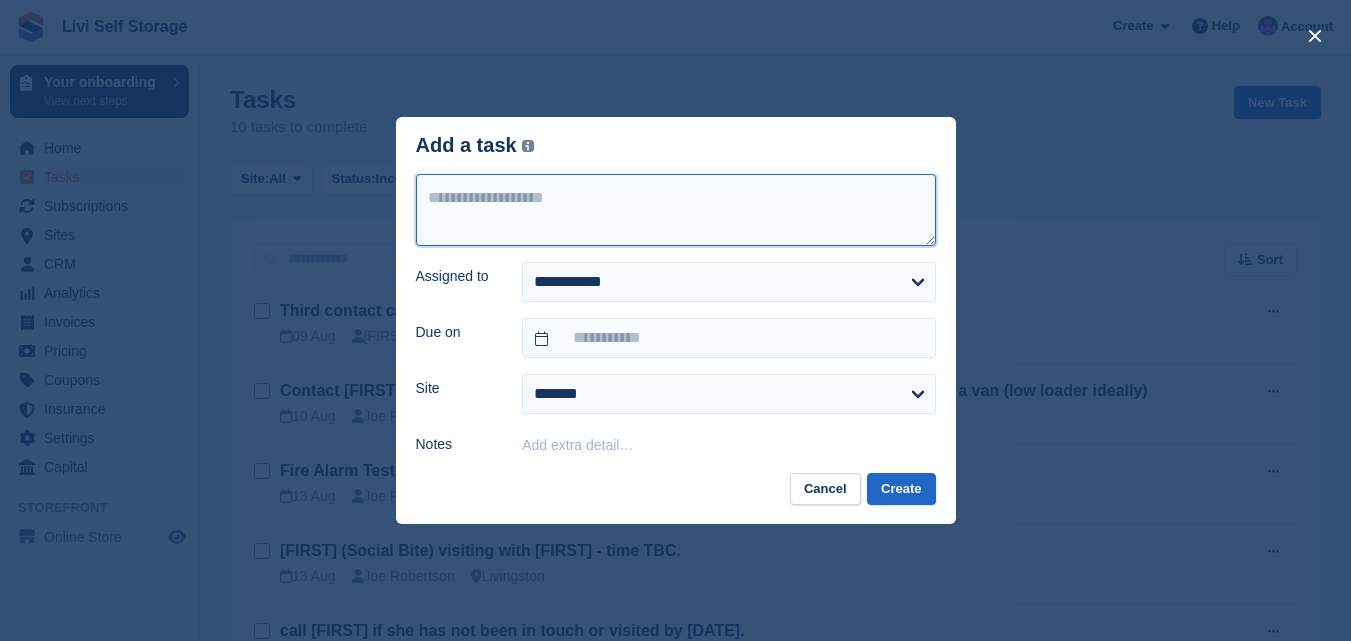 click at bounding box center (676, 210) 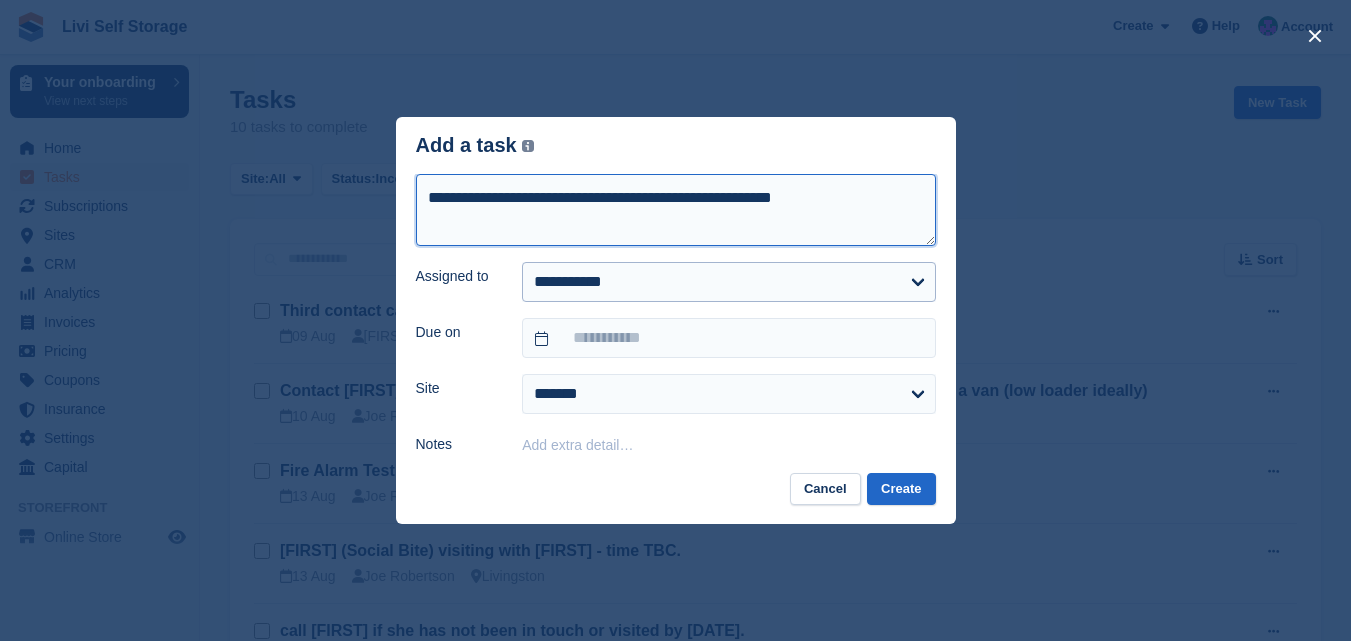 type on "**********" 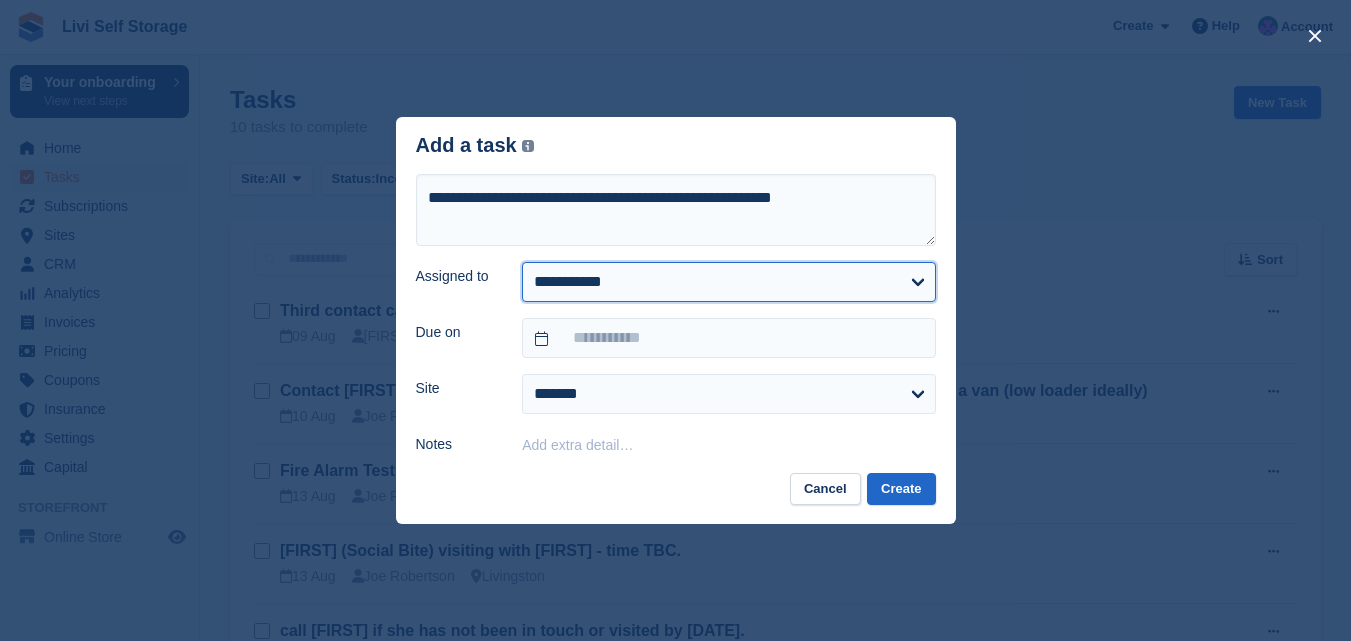 click on "**********" at bounding box center (728, 282) 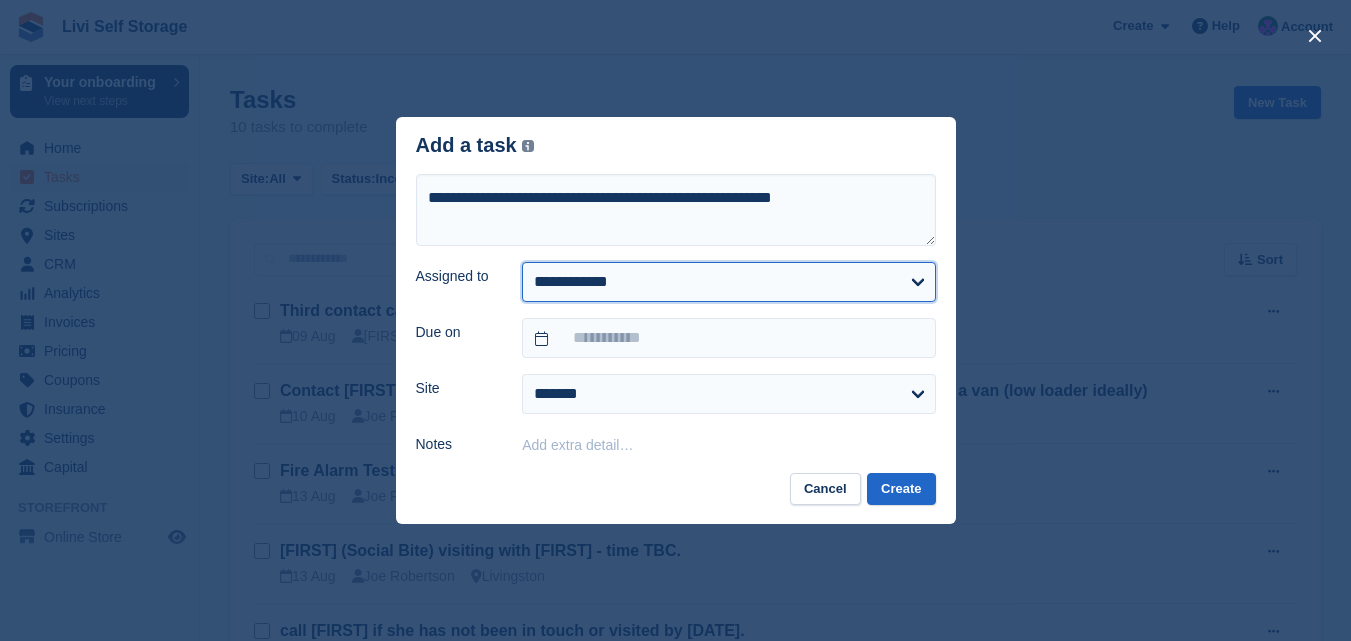 click on "**********" at bounding box center [728, 282] 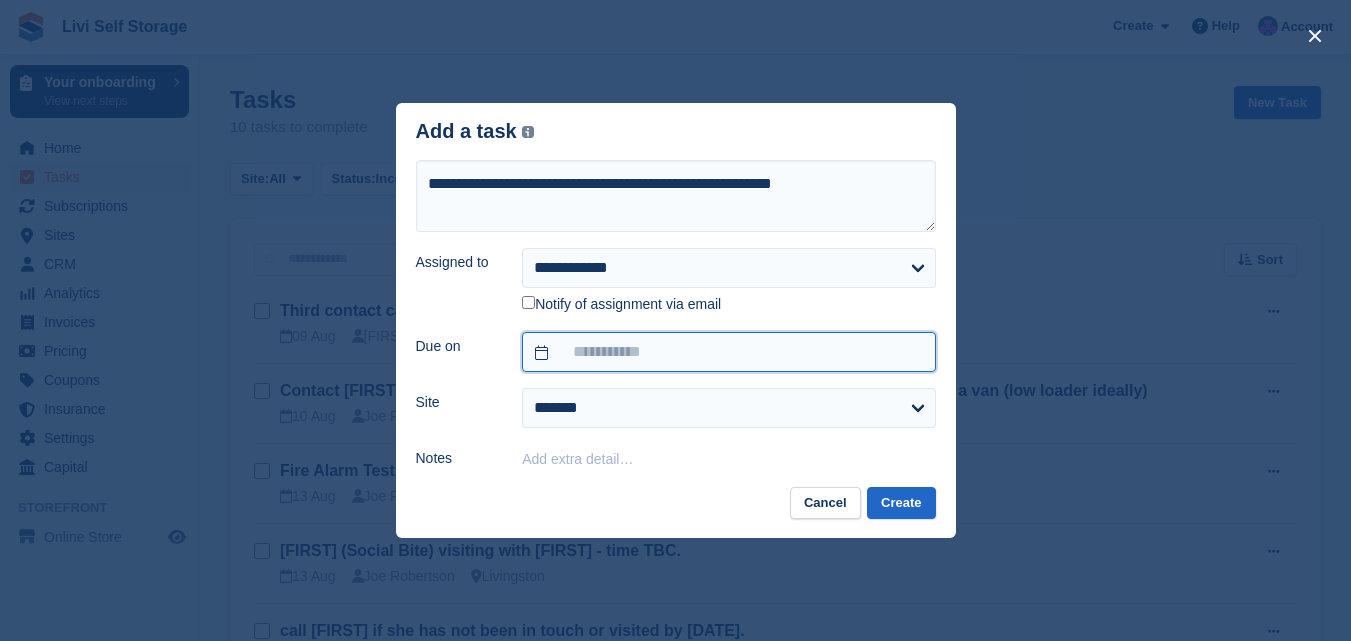 click at bounding box center (728, 352) 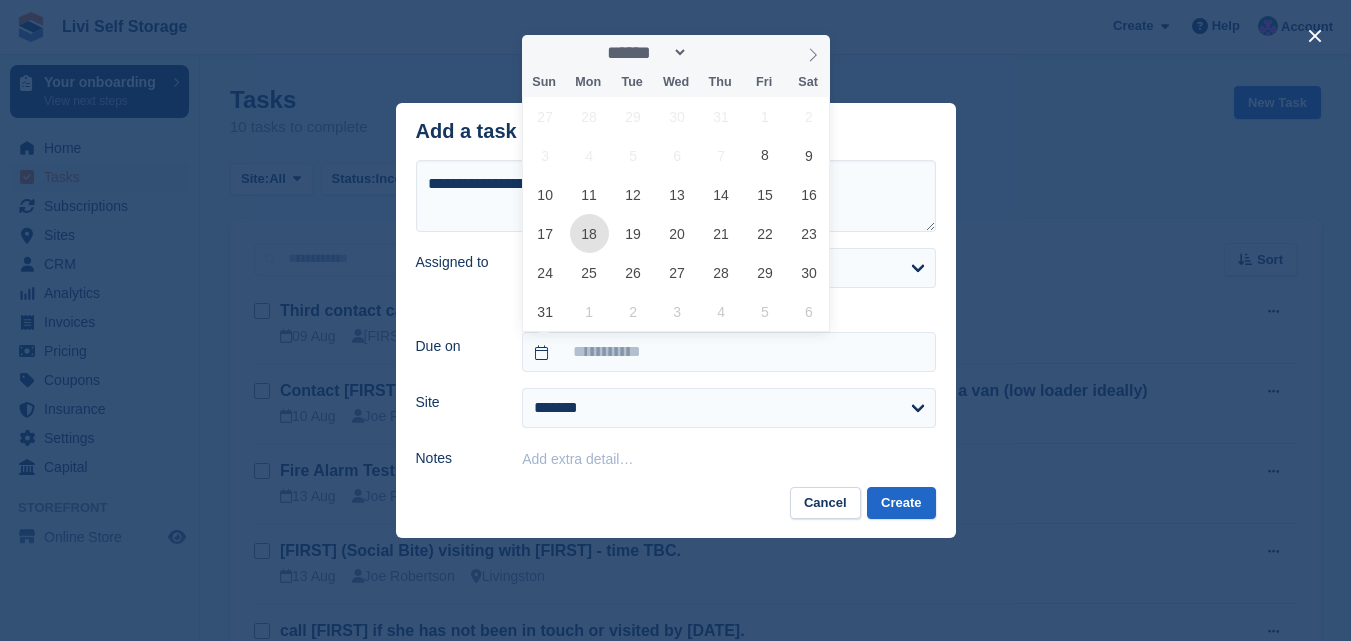 click on "18" at bounding box center (589, 233) 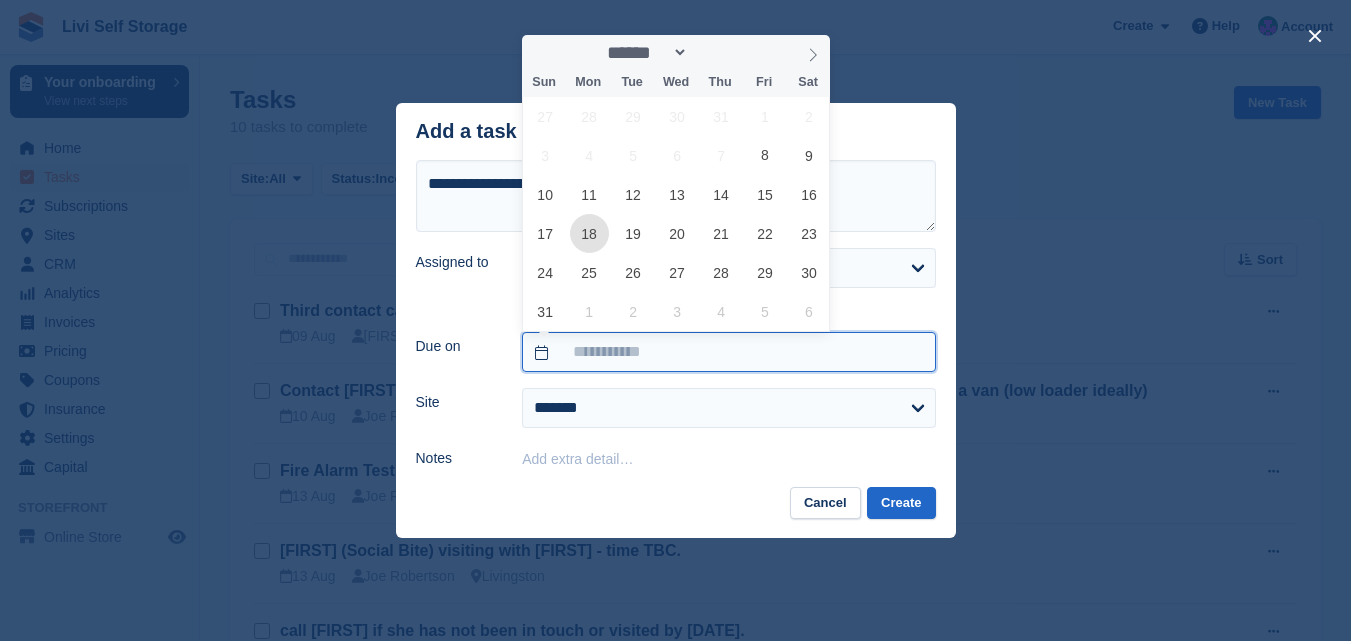 type on "**********" 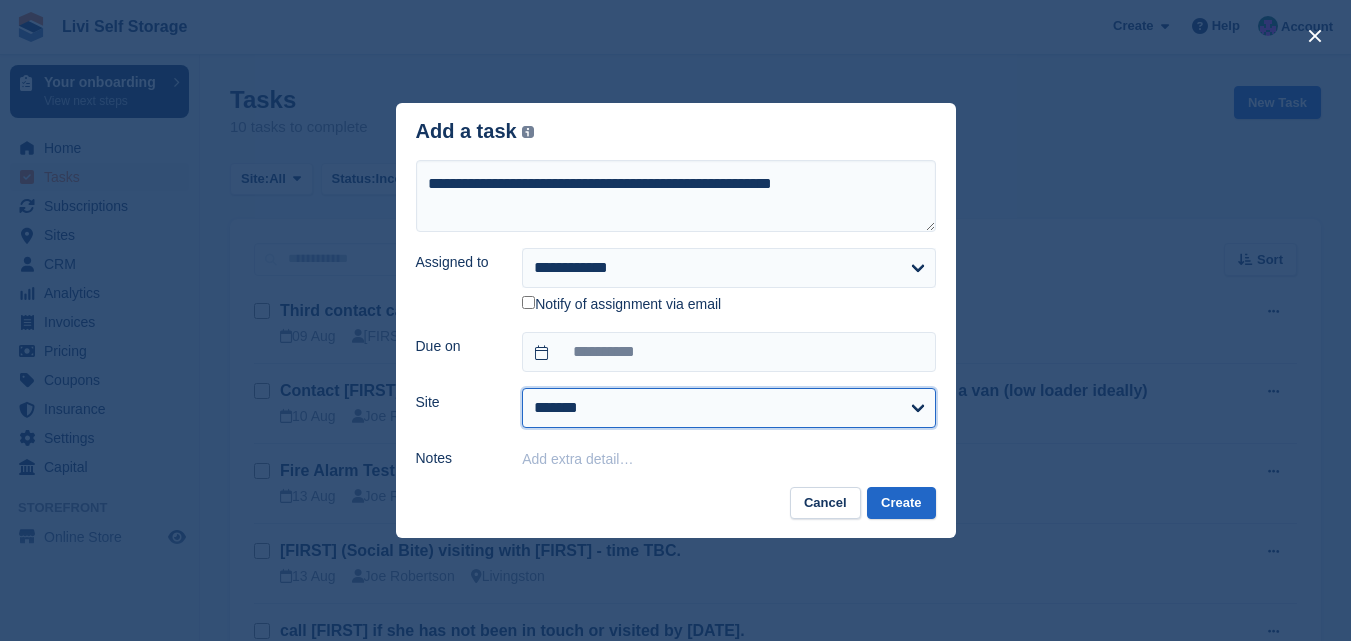 click on "**********" at bounding box center (728, 408) 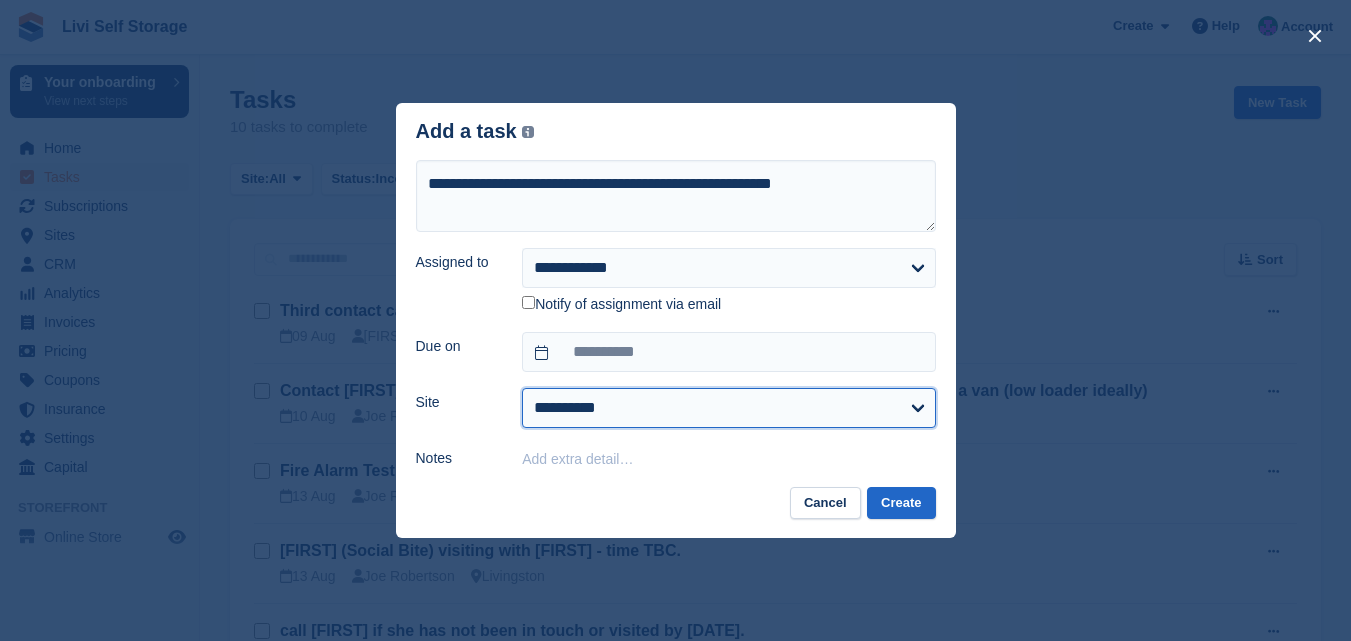 click on "**********" at bounding box center [728, 408] 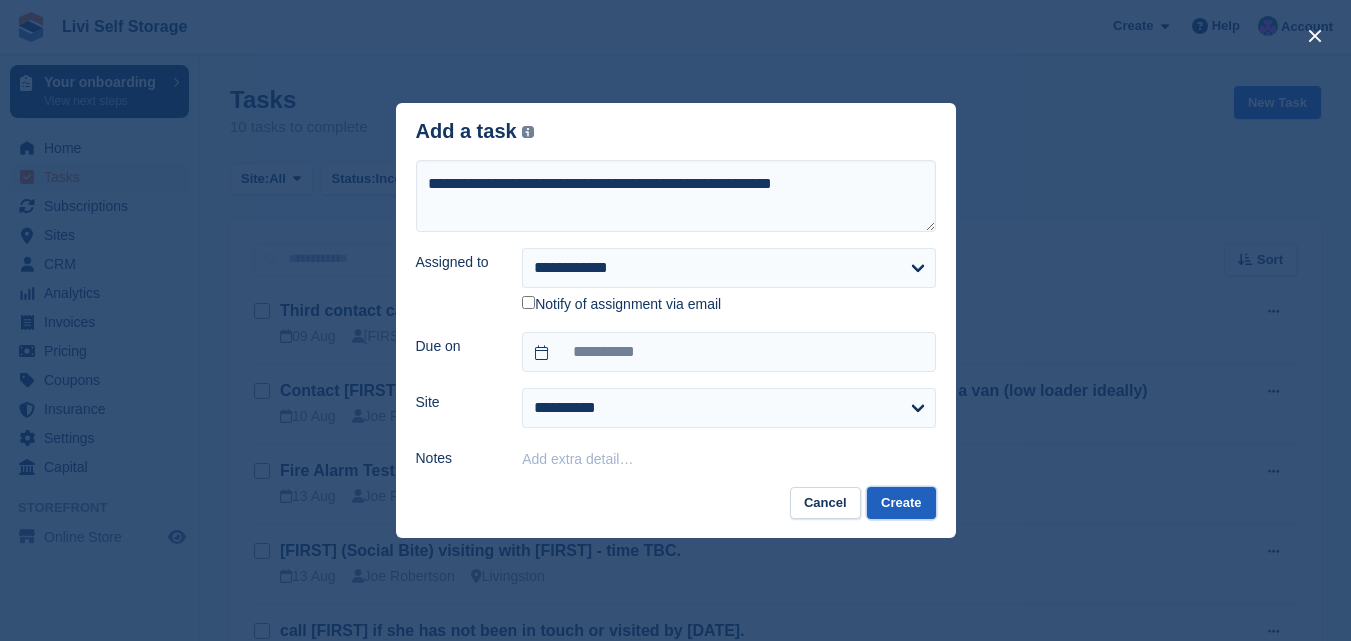 click on "Create" at bounding box center [901, 503] 